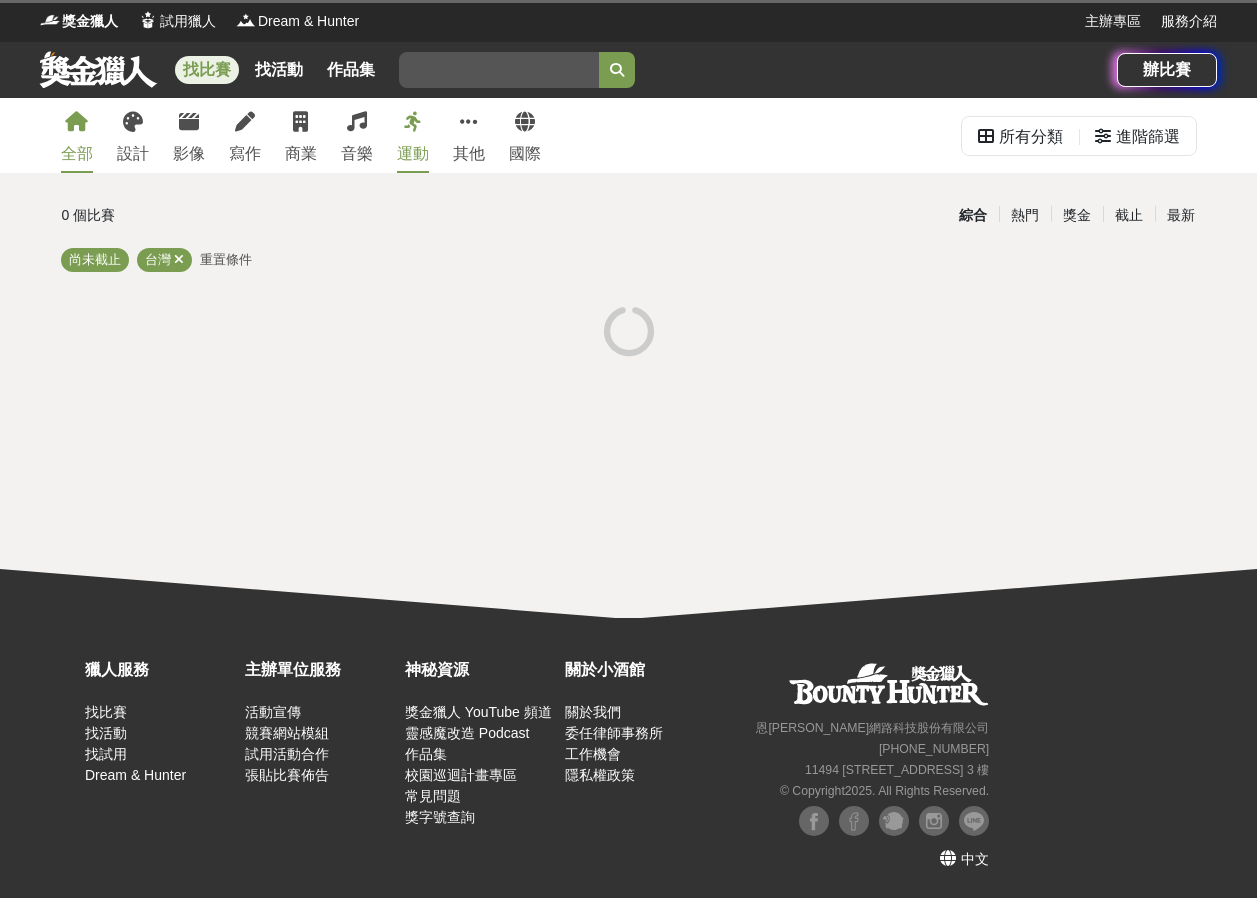 scroll, scrollTop: 0, scrollLeft: 0, axis: both 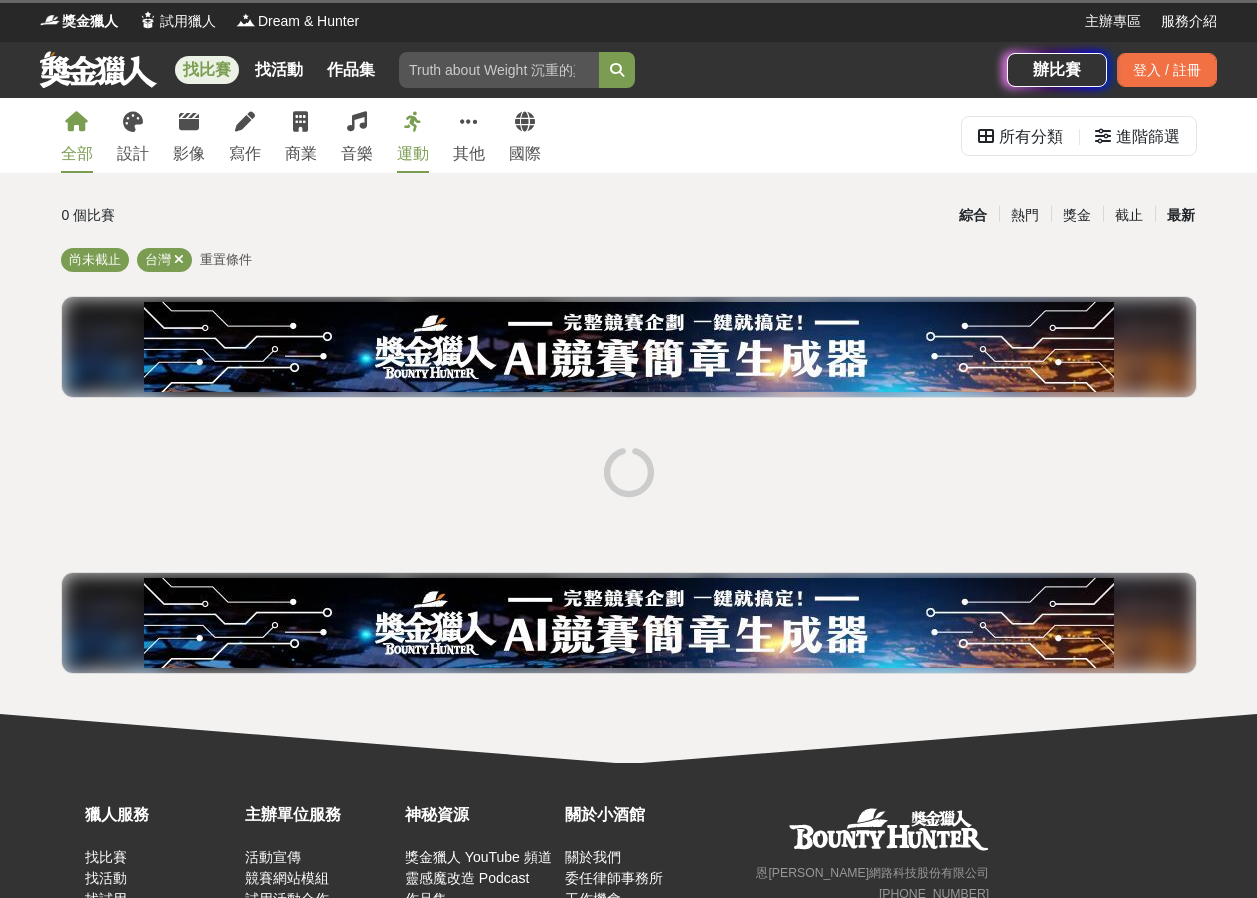click on "最新" at bounding box center (1181, 215) 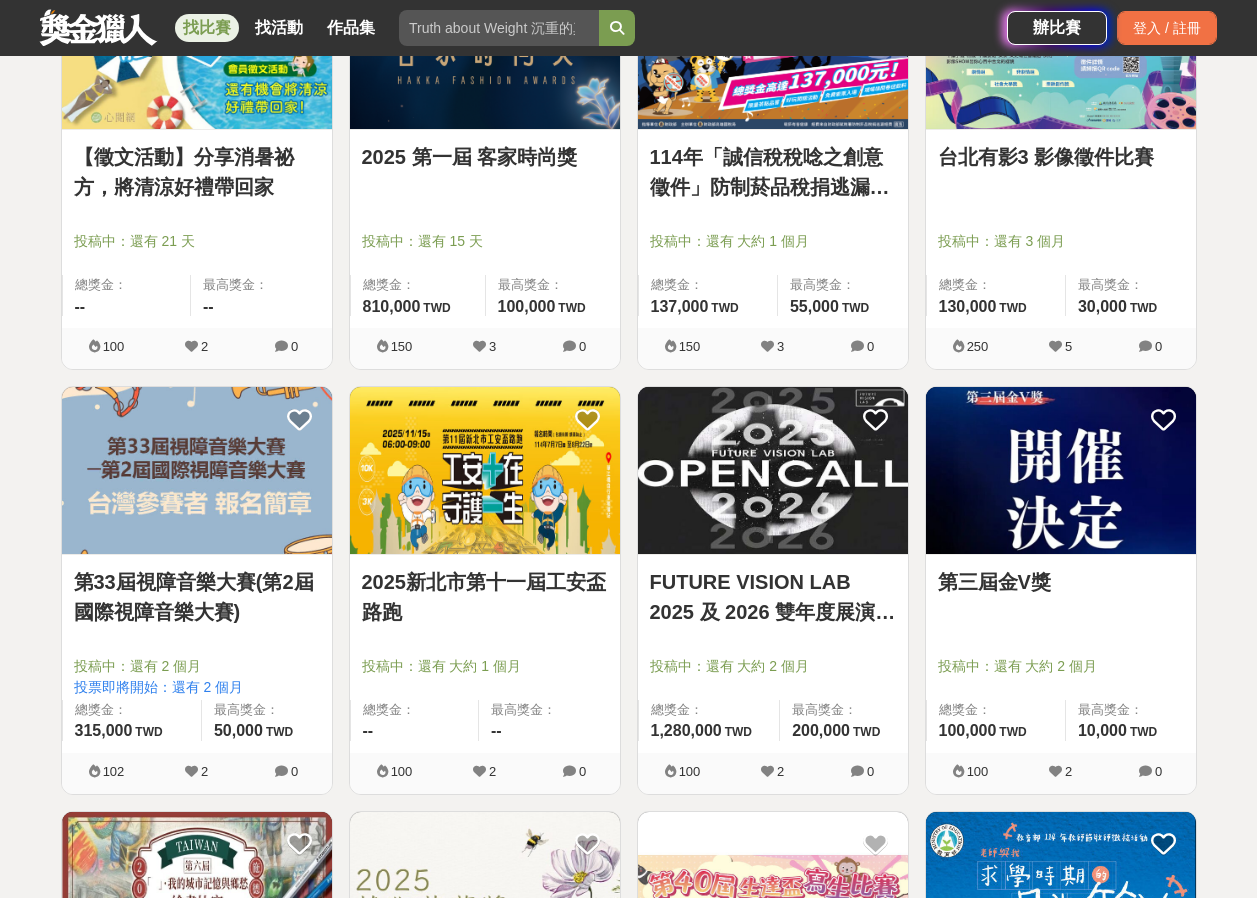scroll, scrollTop: 1300, scrollLeft: 0, axis: vertical 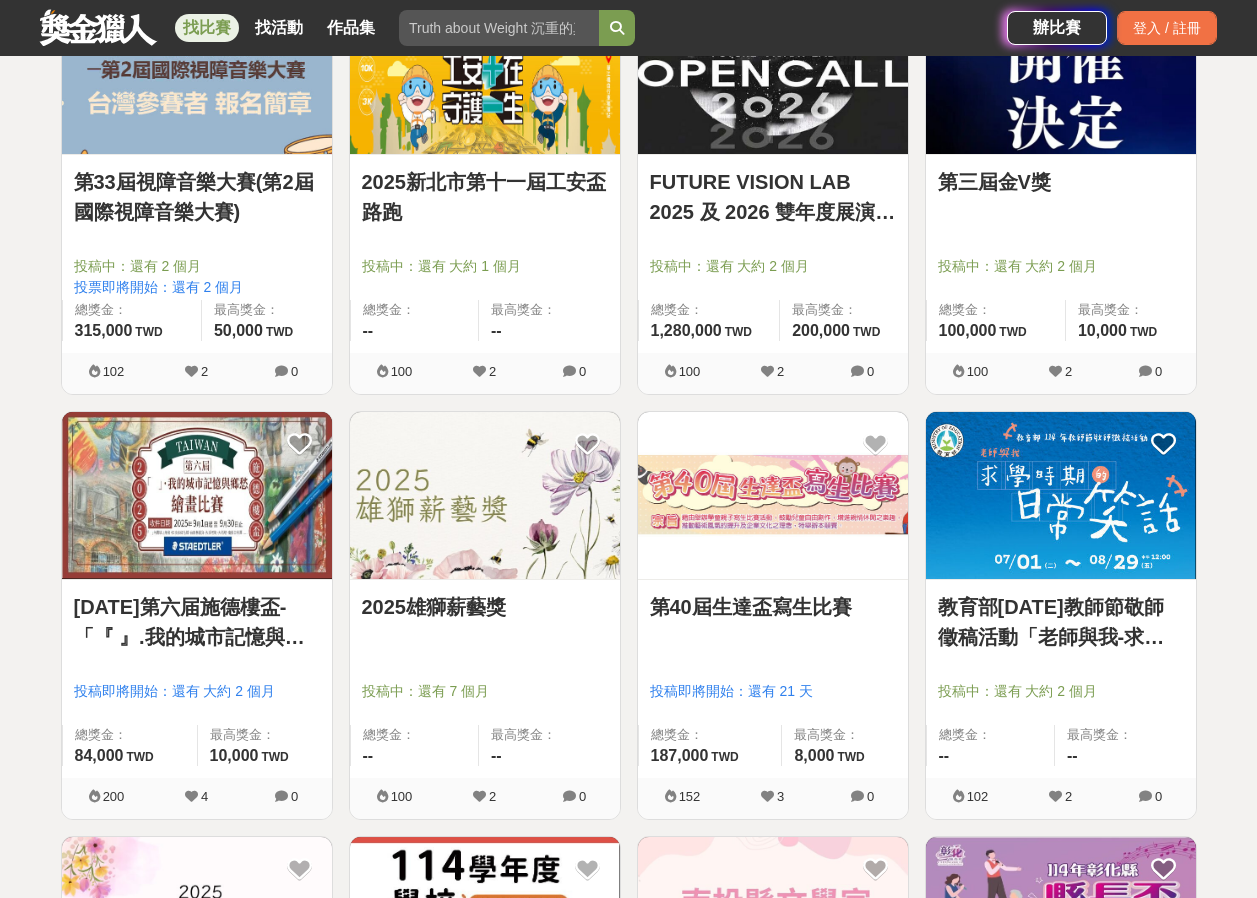 click at bounding box center [485, 495] 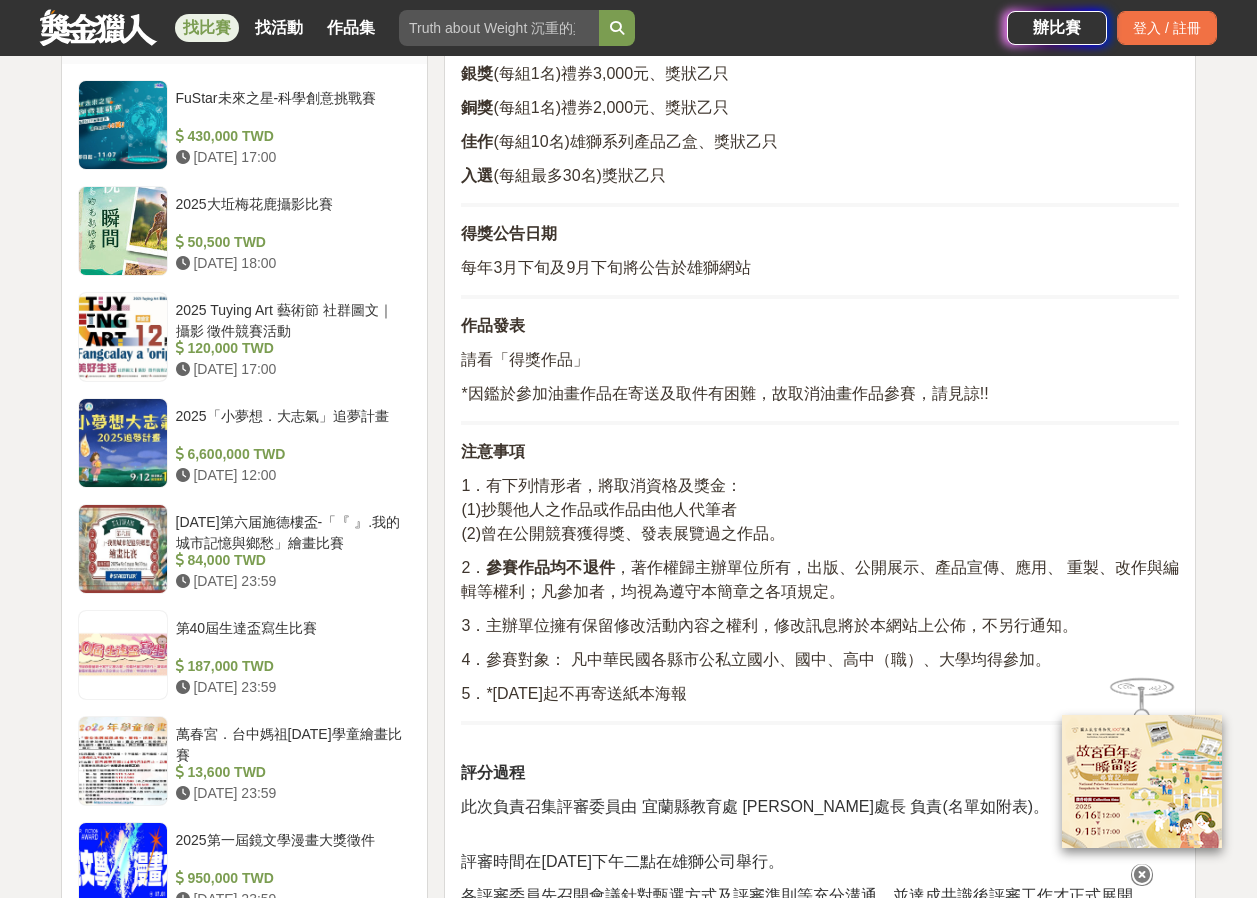 scroll, scrollTop: 1900, scrollLeft: 0, axis: vertical 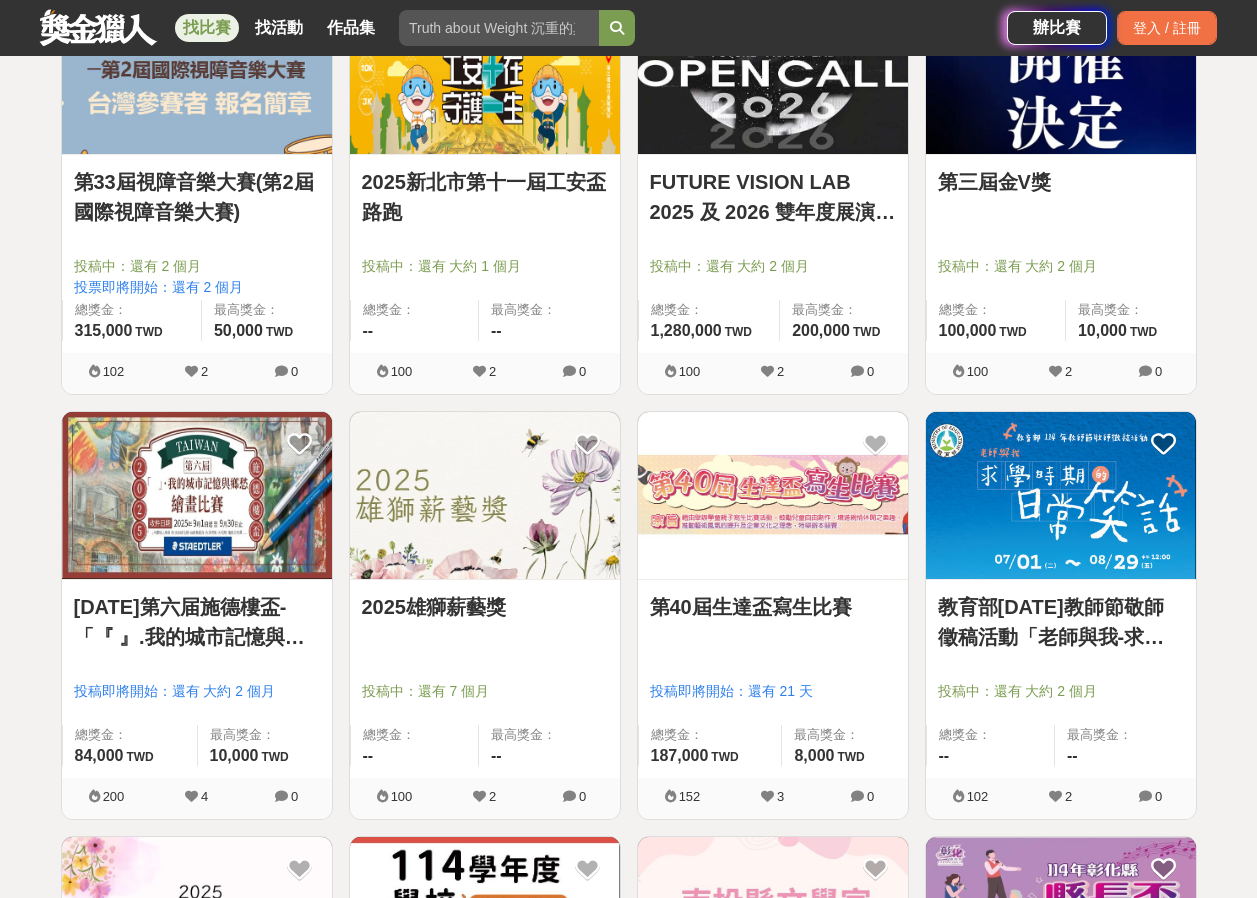 click at bounding box center [1061, 495] 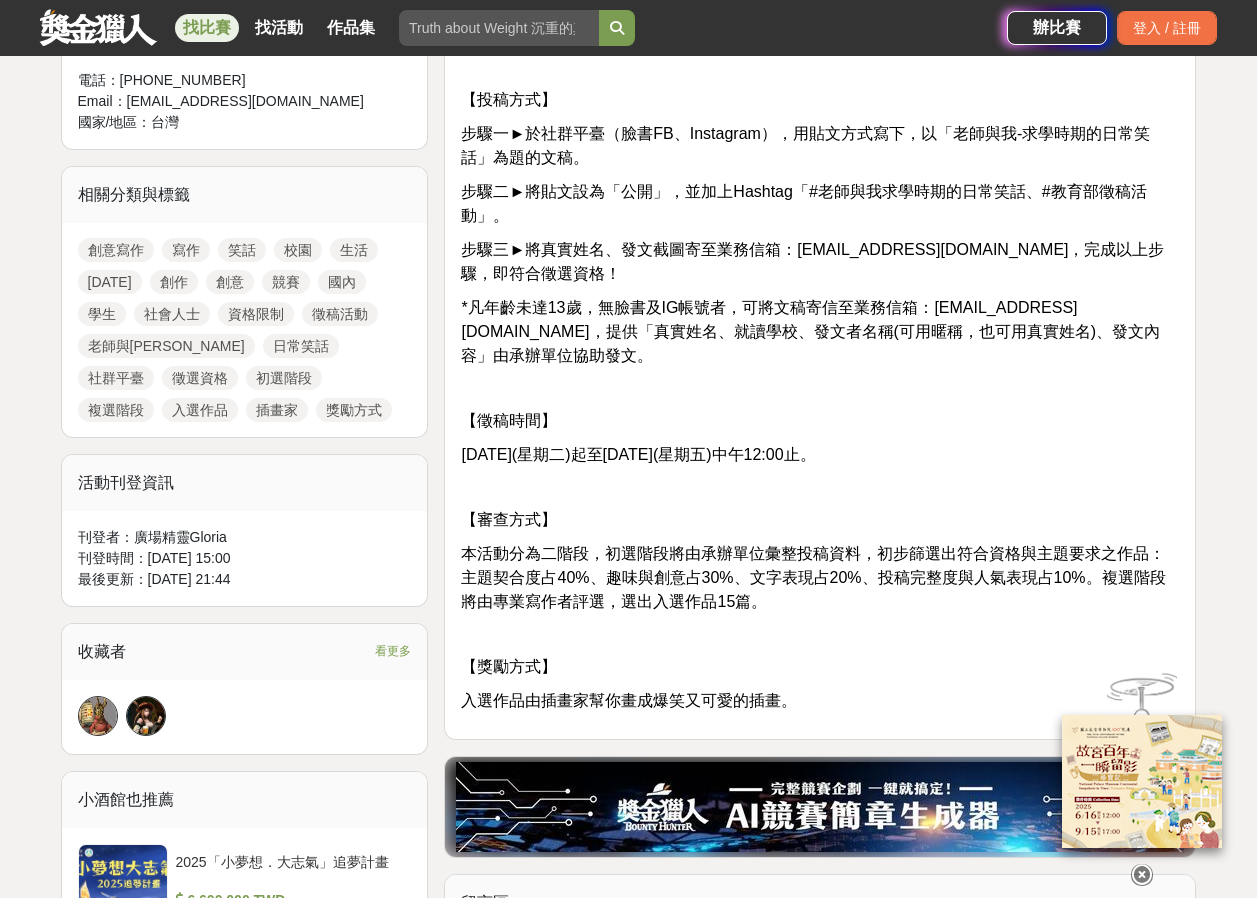 scroll, scrollTop: 900, scrollLeft: 0, axis: vertical 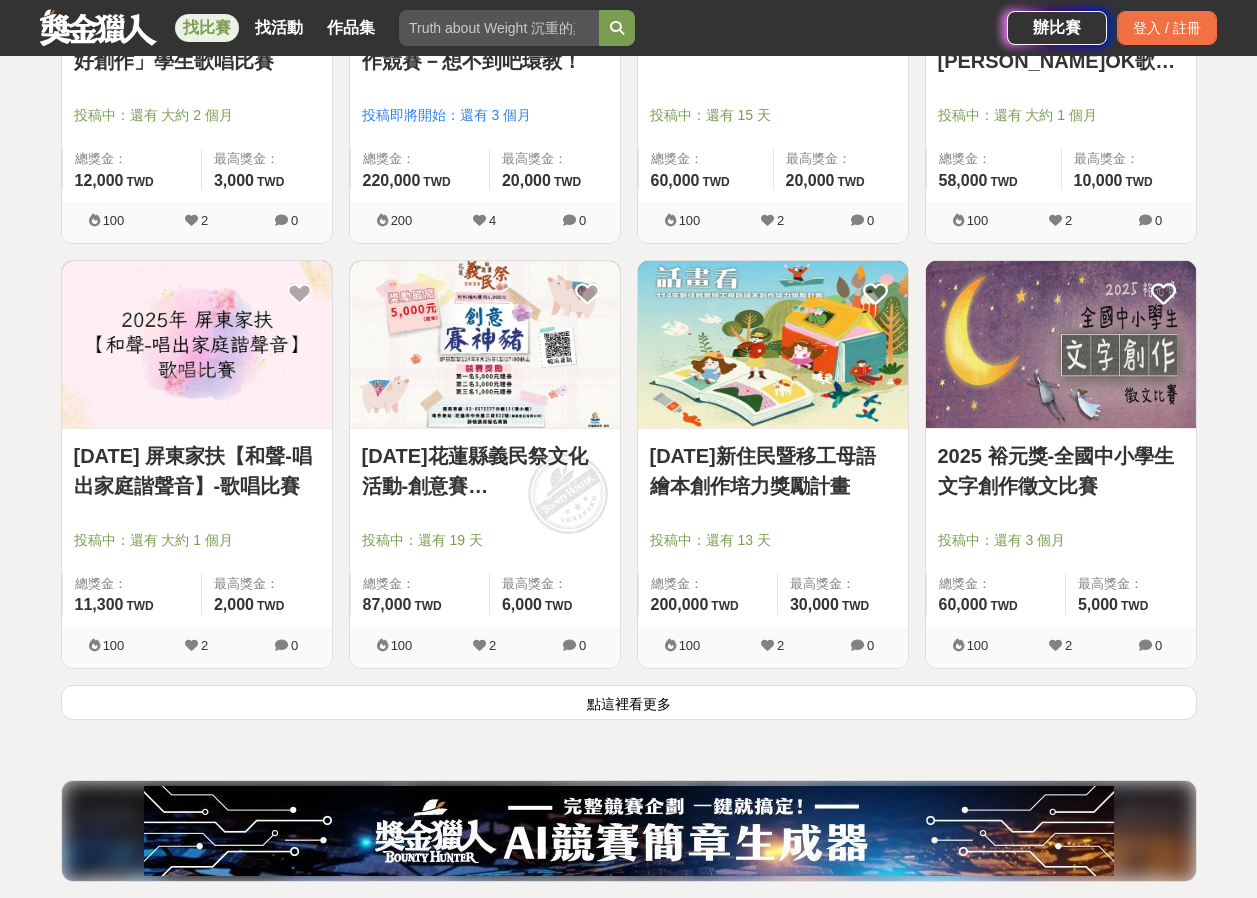 click on "點這裡看更多" at bounding box center [629, 702] 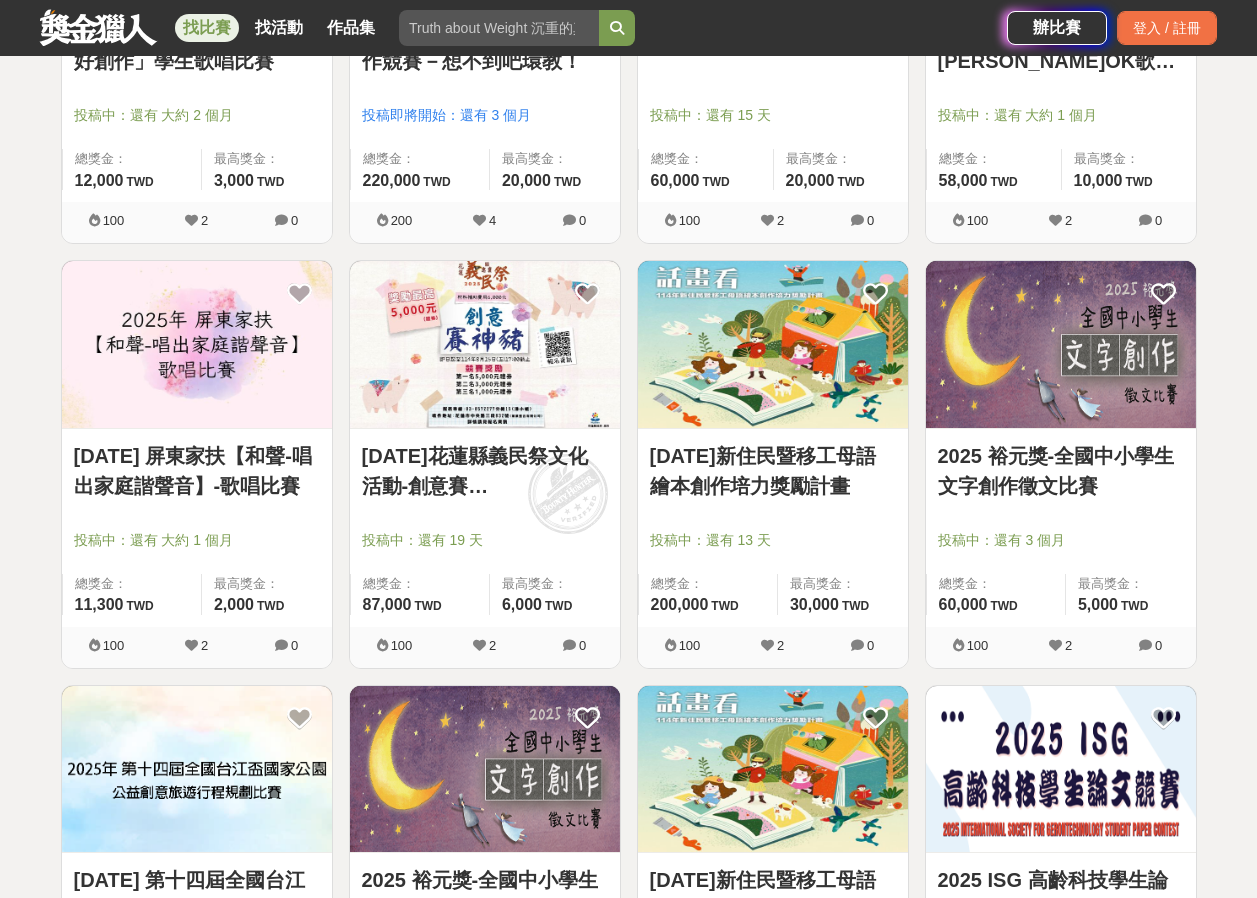 click at bounding box center (1061, 344) 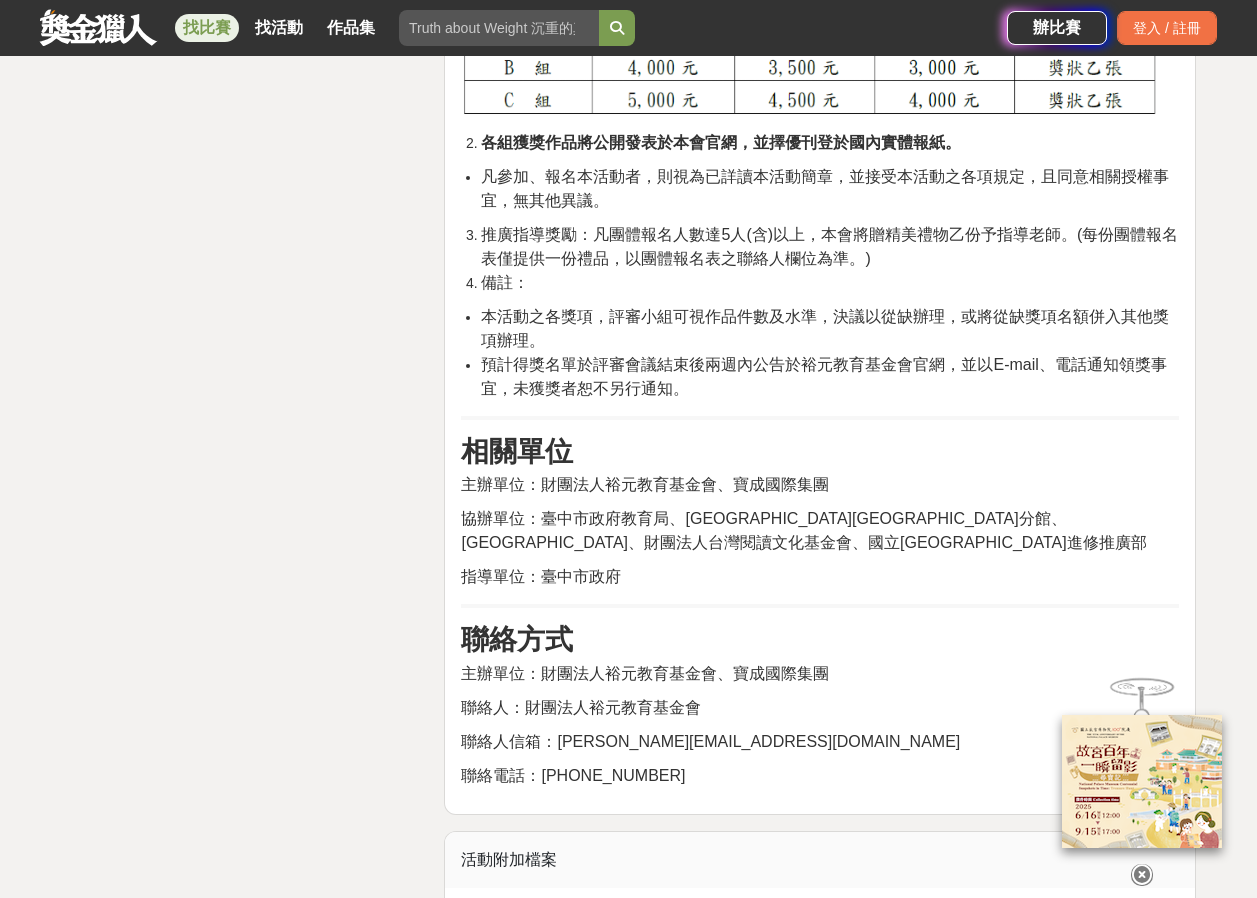scroll, scrollTop: 3400, scrollLeft: 0, axis: vertical 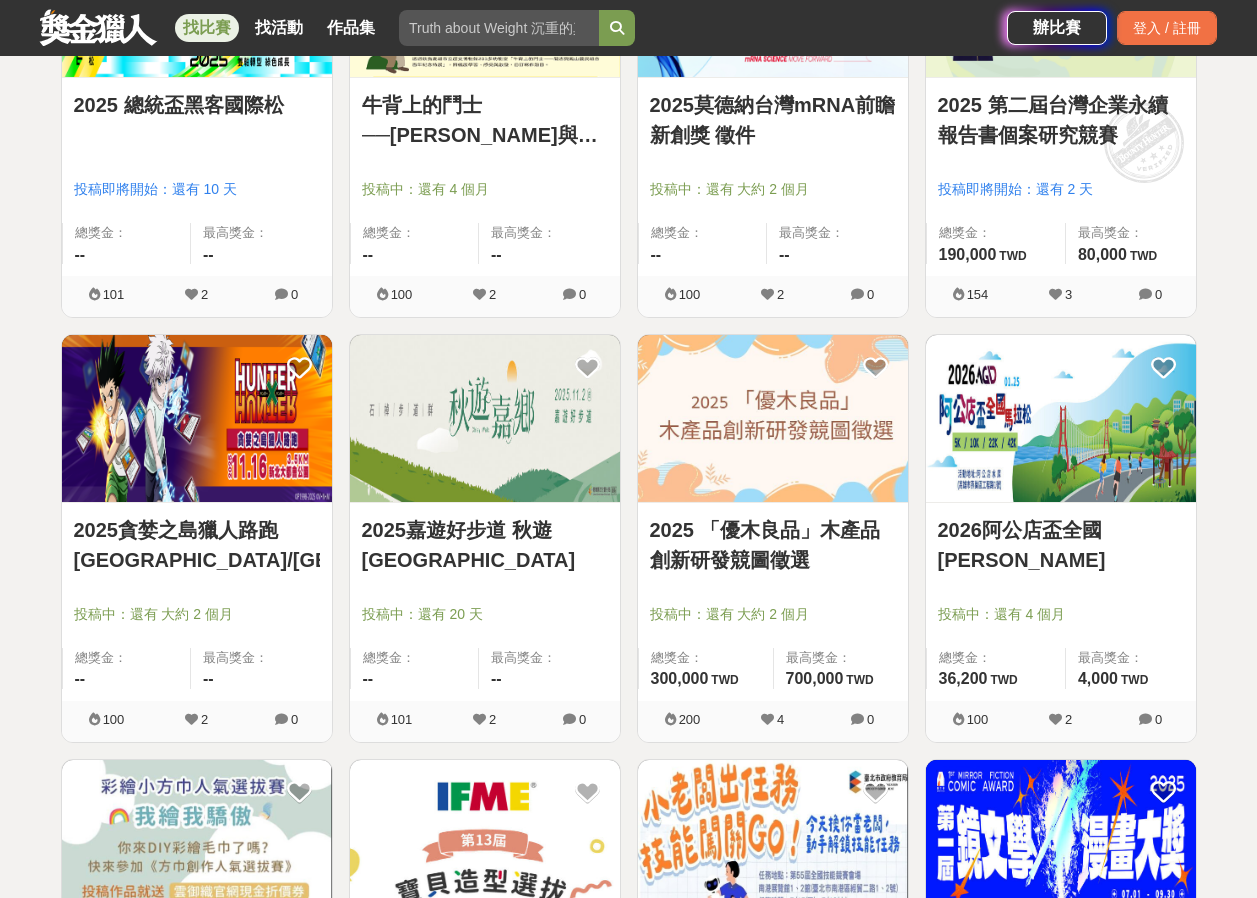 click on "獎金獵人 試用獵人 Dream & Hunter 主辦專區 服務介紹 找比賽 找活動 作品集 辦比賽 登入 / 註冊 全部 設計 影像 寫作 商業 音樂 運動 其他 國際 所有分類 進階篩選 872   個比賽 綜合 熱門 獎金 截止 最新 尚未截止 台灣 重置條件 2025 馬來西亞MTE: SDG永續發展目標國際發明展 投稿中：還有 大約 2 個月 總獎金： -- 最高獎金： -- 103 2 0 2025 第十二屆香港創新科技國際發明展 投稿中：還有 3 個月 總獎金： -- 最高獎金： -- 100 2 0 2025 洄瀾美展 投稿中：還有 大約 1 個月 總獎金： 1,400,000 140 萬 TWD 最高獎金： 500,000 TWD 100 2 0 #XiaoLongBao小籠包視頻挑戰賽 投稿中：還有 3 個月 總獎金： 6,300 6,300 USD 最高獎金： 500 USD 100 2 0 【徵文活動】分享消暑祕方，將清涼好禮帶回家 投稿中：還有 21 天 總獎金： -- 最高獎金： -- 100 2 0 2025 第一屆 客家時尚獎 投稿中：還有 15 天 總獎金： 810,000" at bounding box center (628, -451) 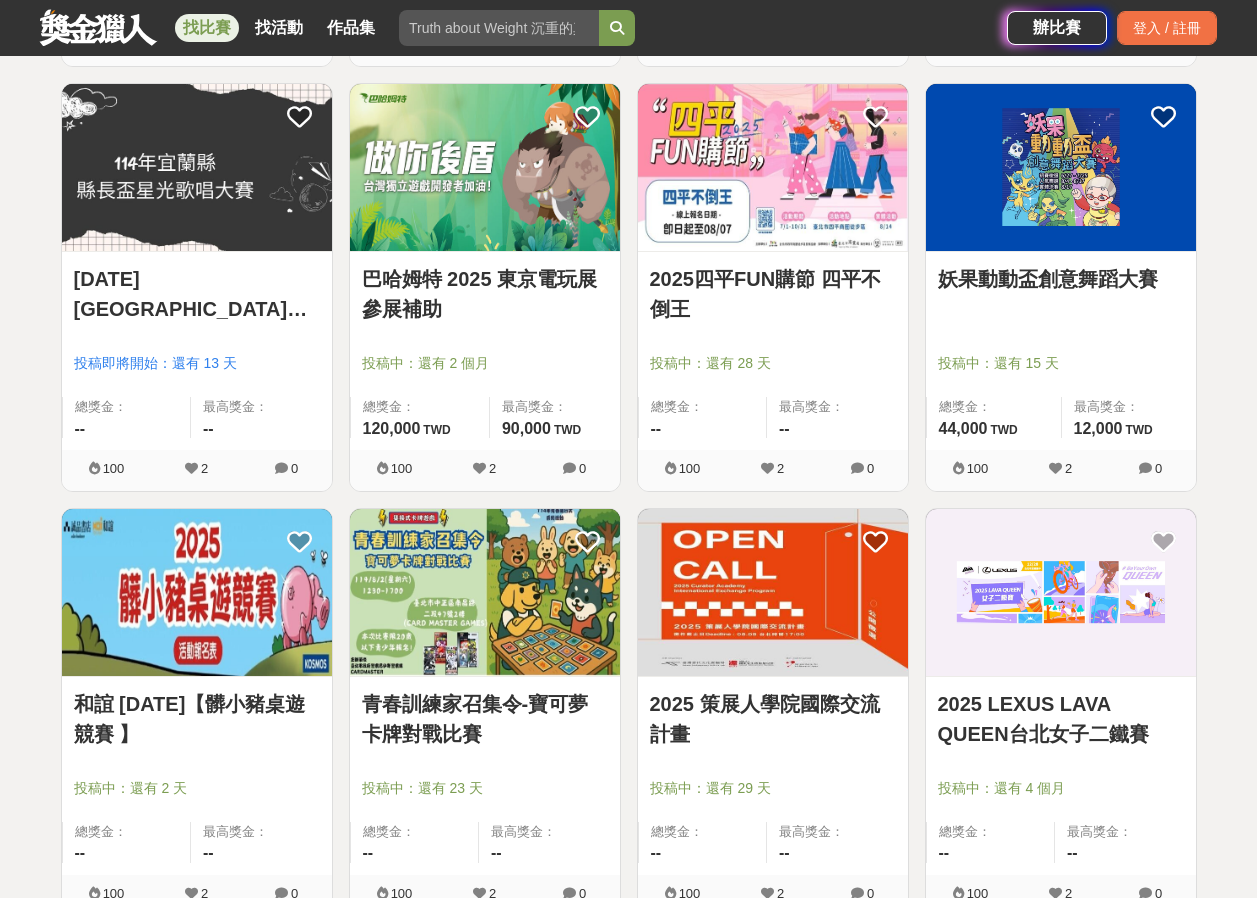 scroll, scrollTop: 4900, scrollLeft: 0, axis: vertical 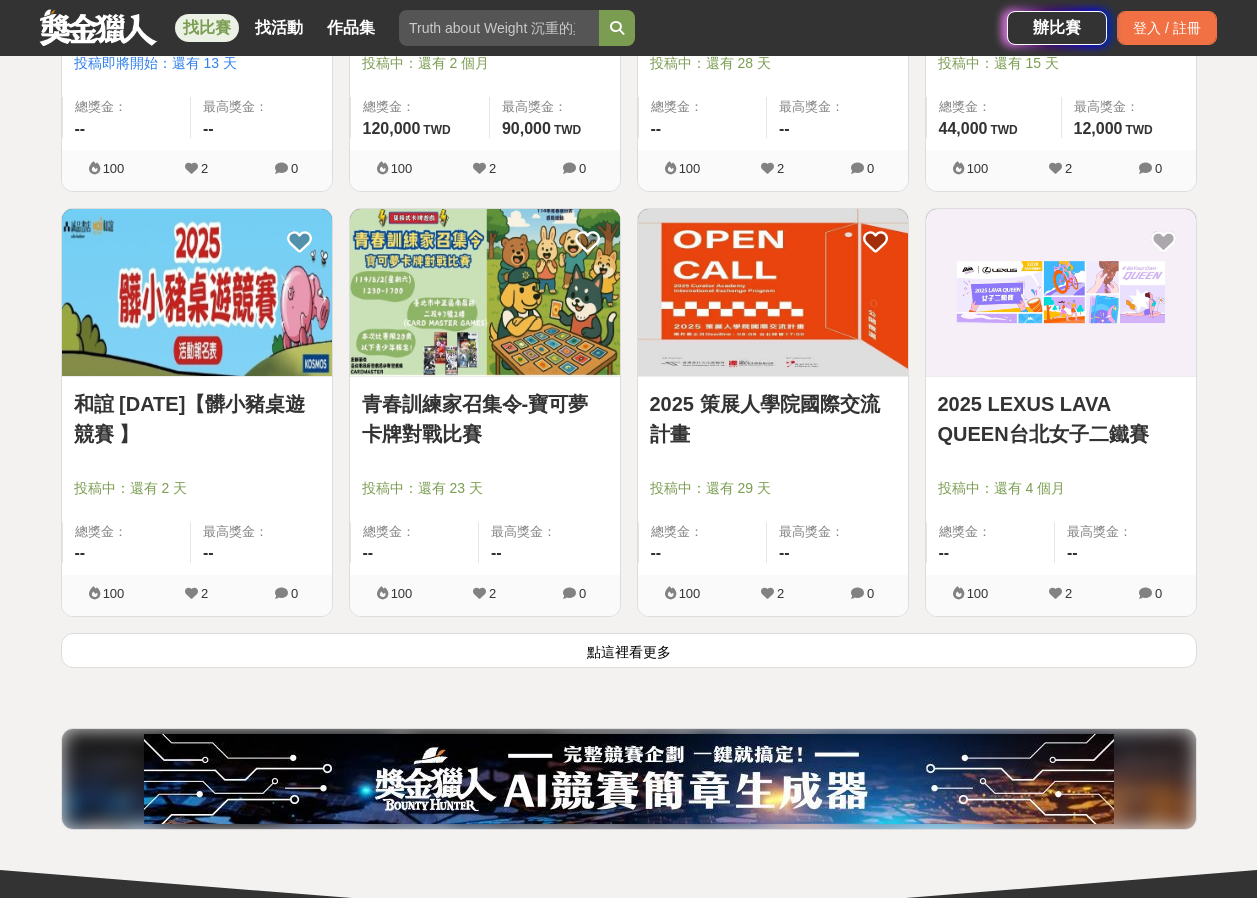 click on "點這裡看更多" at bounding box center [629, 650] 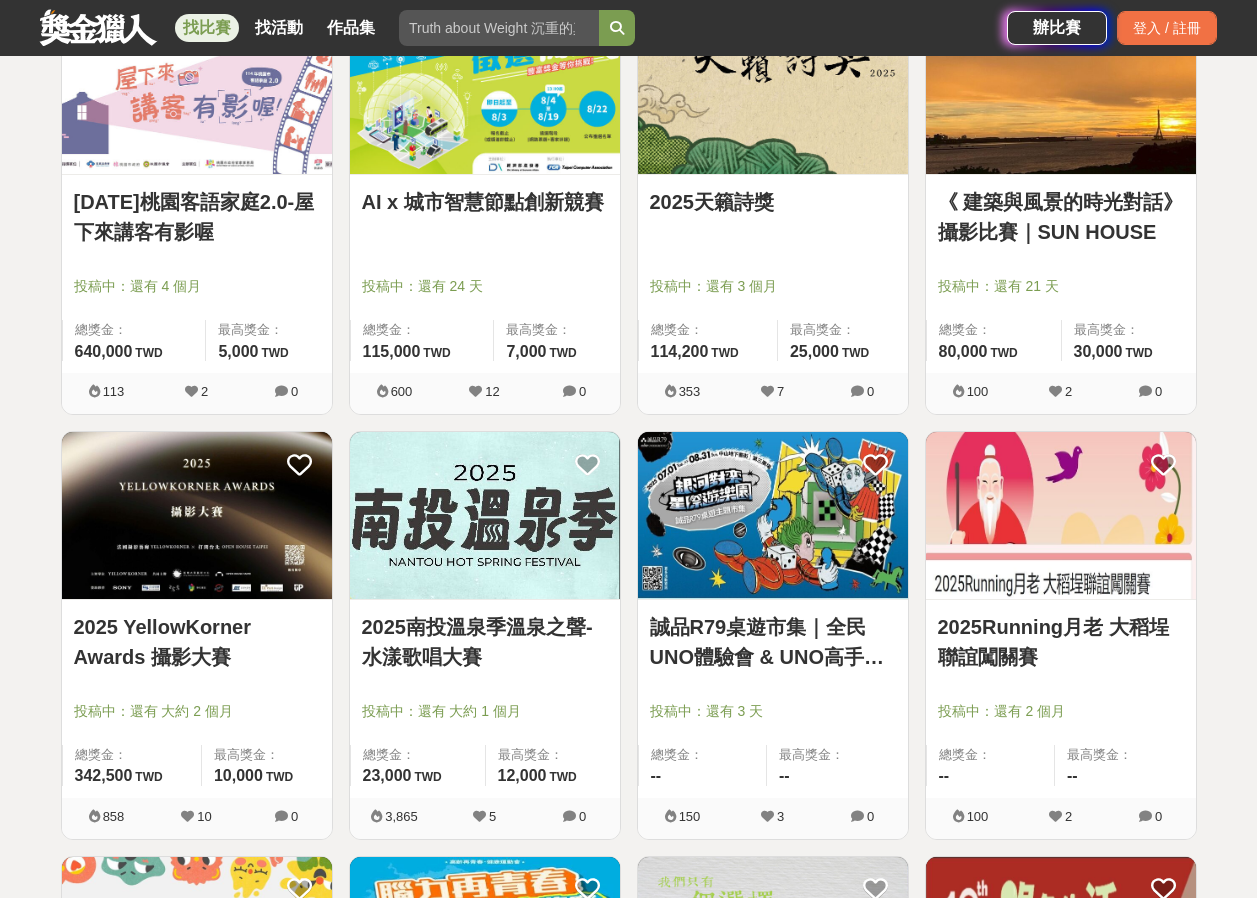 scroll, scrollTop: 7200, scrollLeft: 0, axis: vertical 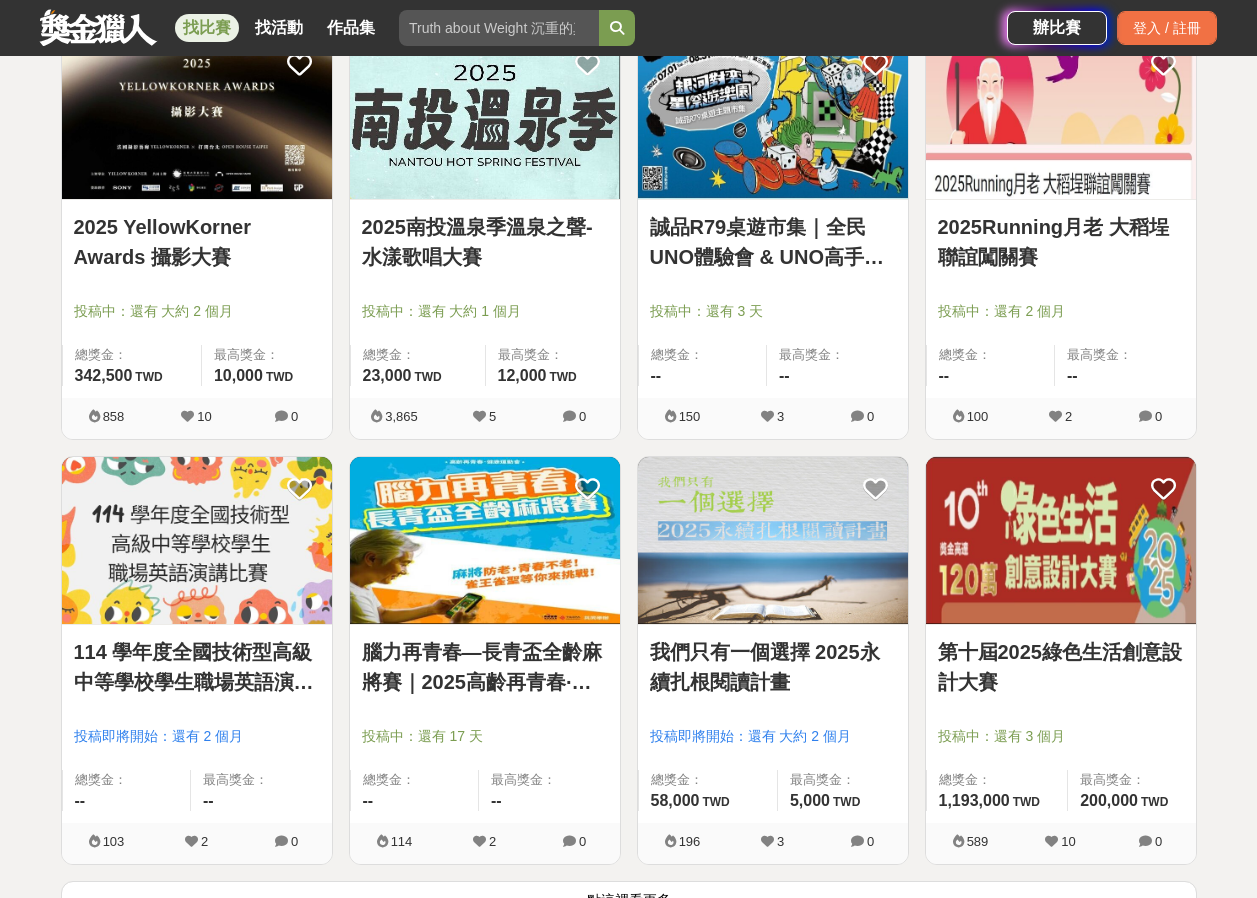 click on "我們只有一個選擇 2025永續扎根閱讀計畫 投稿即將開始：還有 大約 2 個月 總獎金： 58,000 58,000 TWD 最高獎金： 5,000 TWD" at bounding box center (773, 724) 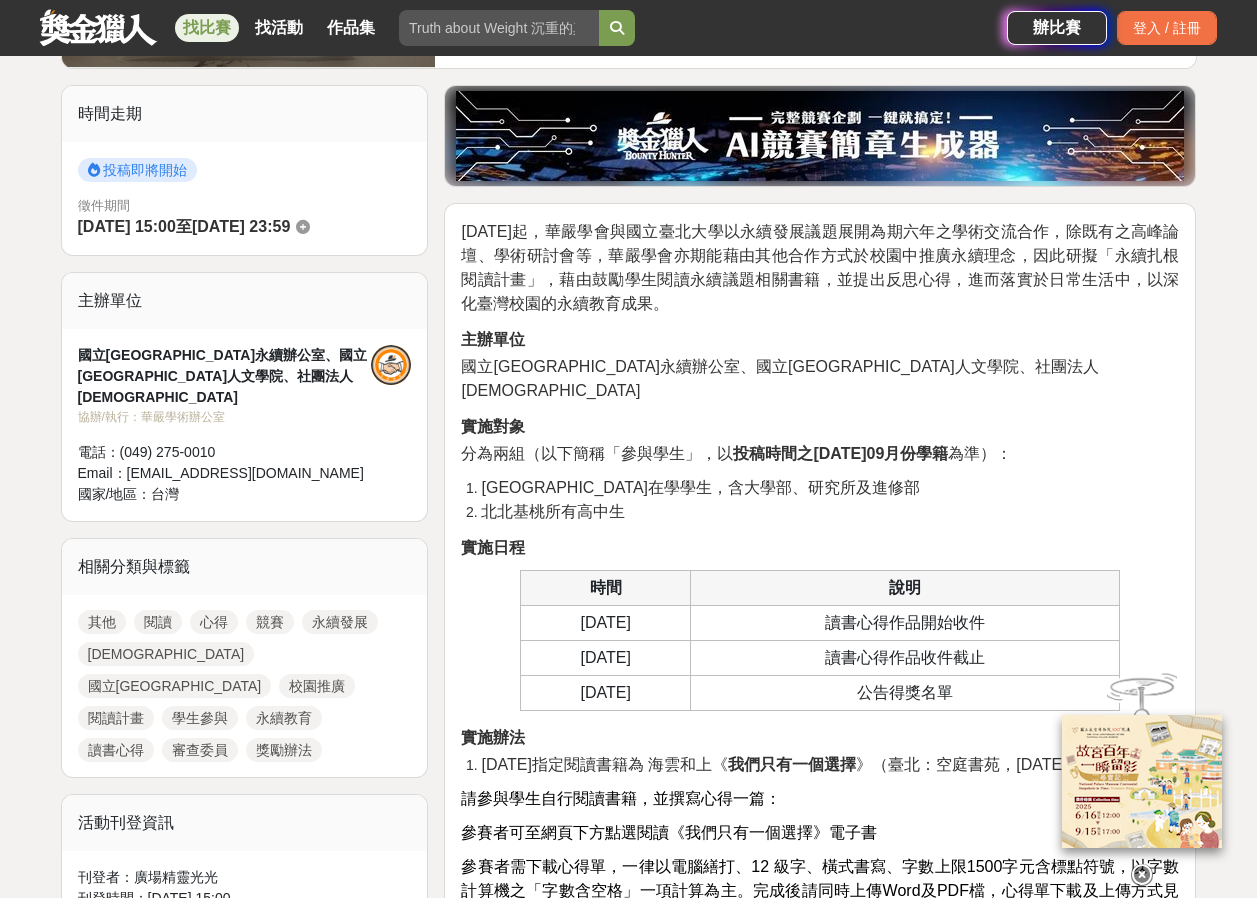scroll, scrollTop: 500, scrollLeft: 0, axis: vertical 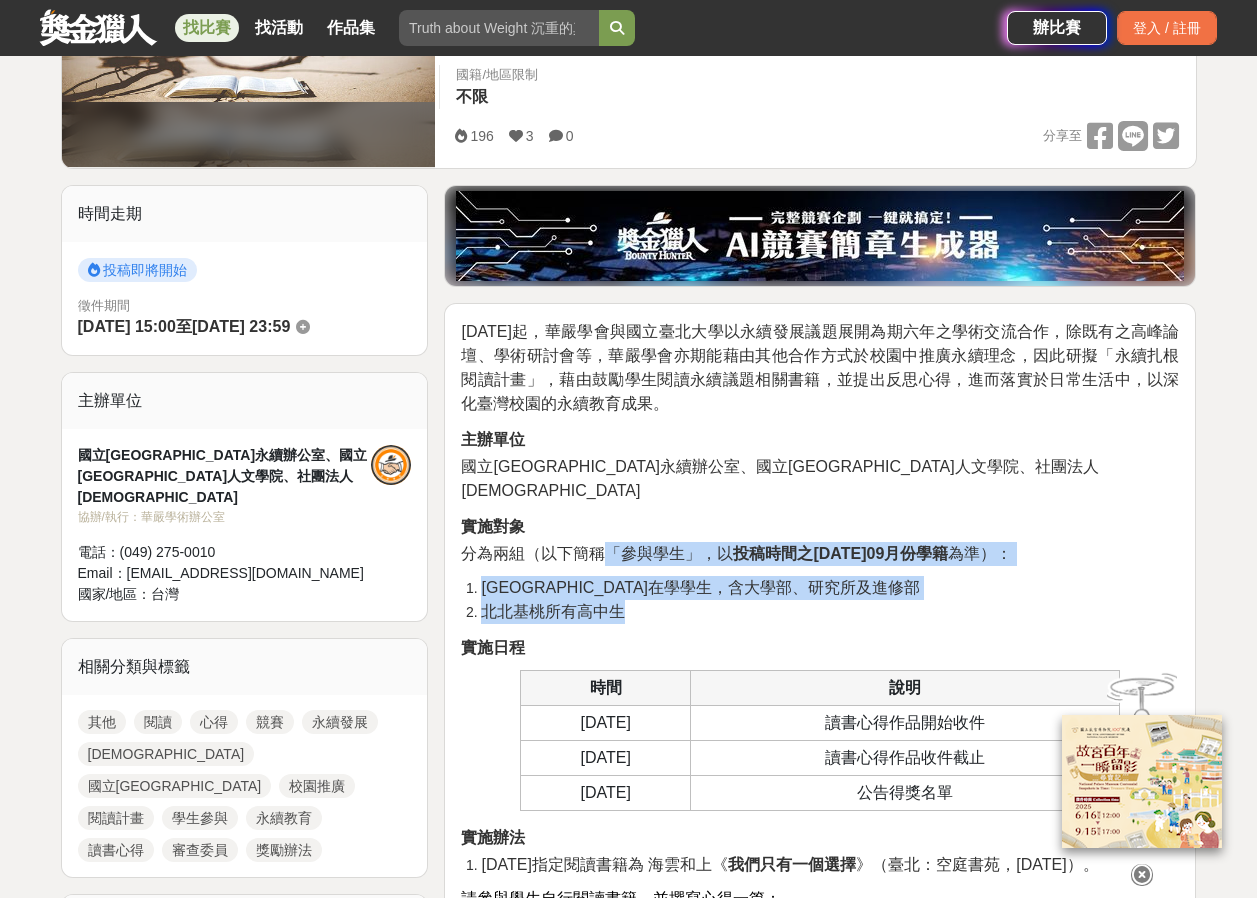 drag, startPoint x: 605, startPoint y: 528, endPoint x: 738, endPoint y: 590, distance: 146.74127 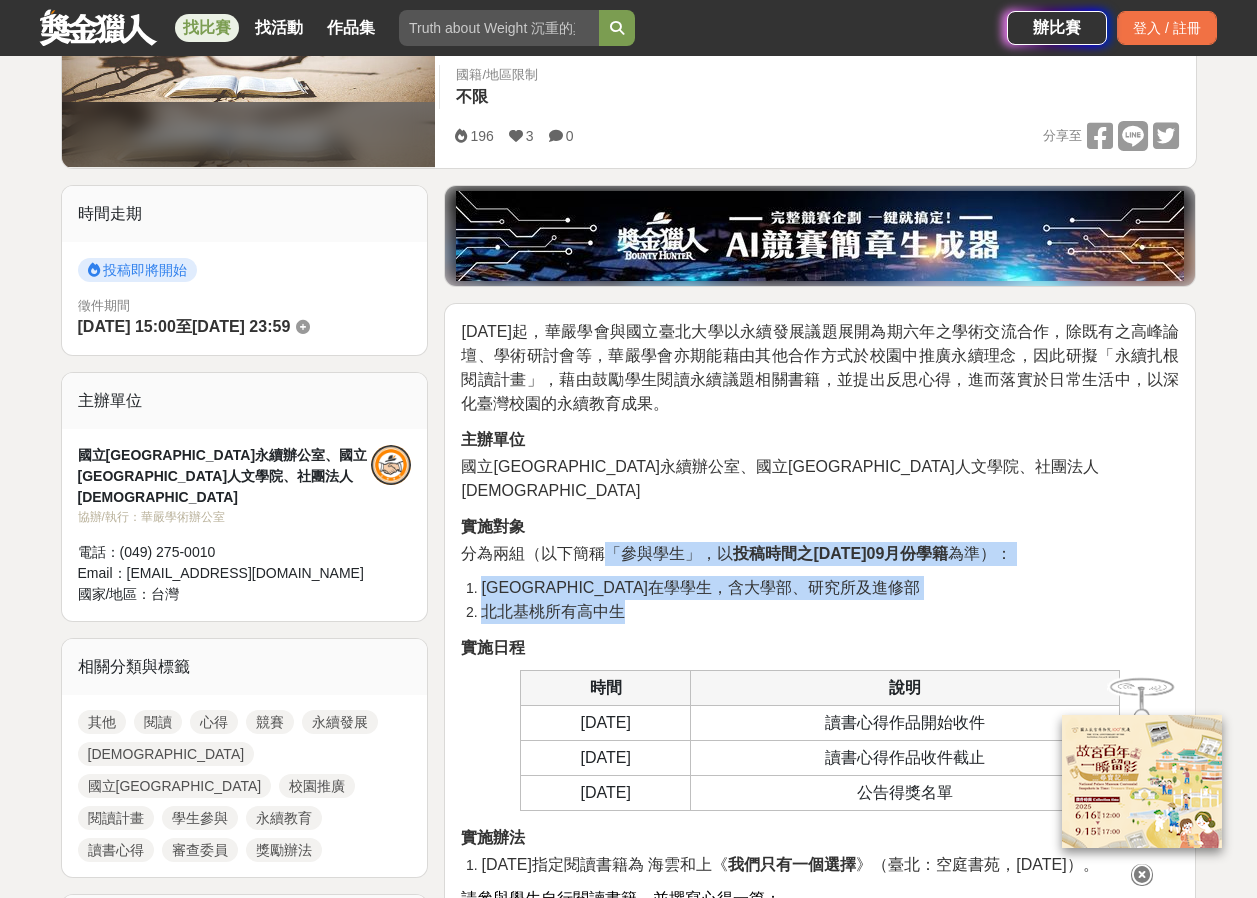 click on "[DATE]起，華嚴學會與國立臺北大學以永續發展議題展開為期六年之學術交流合作，除既有之高峰論壇、學術研討會等，華嚴學會亦期能藉由其他合作方式於校園中推廣永續理念，因此研擬「永續扎根閱讀計畫」，藉由鼓勵學生閱讀永續議題相關書籍，並提出反思心得，進而落實於日常生活中，以深化臺灣校園的永續教育成果。 主辦單位 國立[GEOGRAPHIC_DATA]永續辦公室、國立[GEOGRAPHIC_DATA]人文學院、社團法人[DEMOGRAPHIC_DATA]華嚴學會 實施對象 分為兩組（以下簡稱「參與學生」，以 投稿時間之[DATE]09月份學籍 為準）： [GEOGRAPHIC_DATA]在學學生，含大學部、研究所及進修部 [GEOGRAPHIC_DATA]高中生 實施日程 時間 說明 [DATE] 讀書心得作品開始收件 [DATE] 讀書心得作品收件截止 [DATE] 公告得獎名單 實施辦法 [DATE]指定閱讀書籍為 海雲和上《 我們只有一個選擇 字數計算機 。 評選原則" at bounding box center (820, 996) 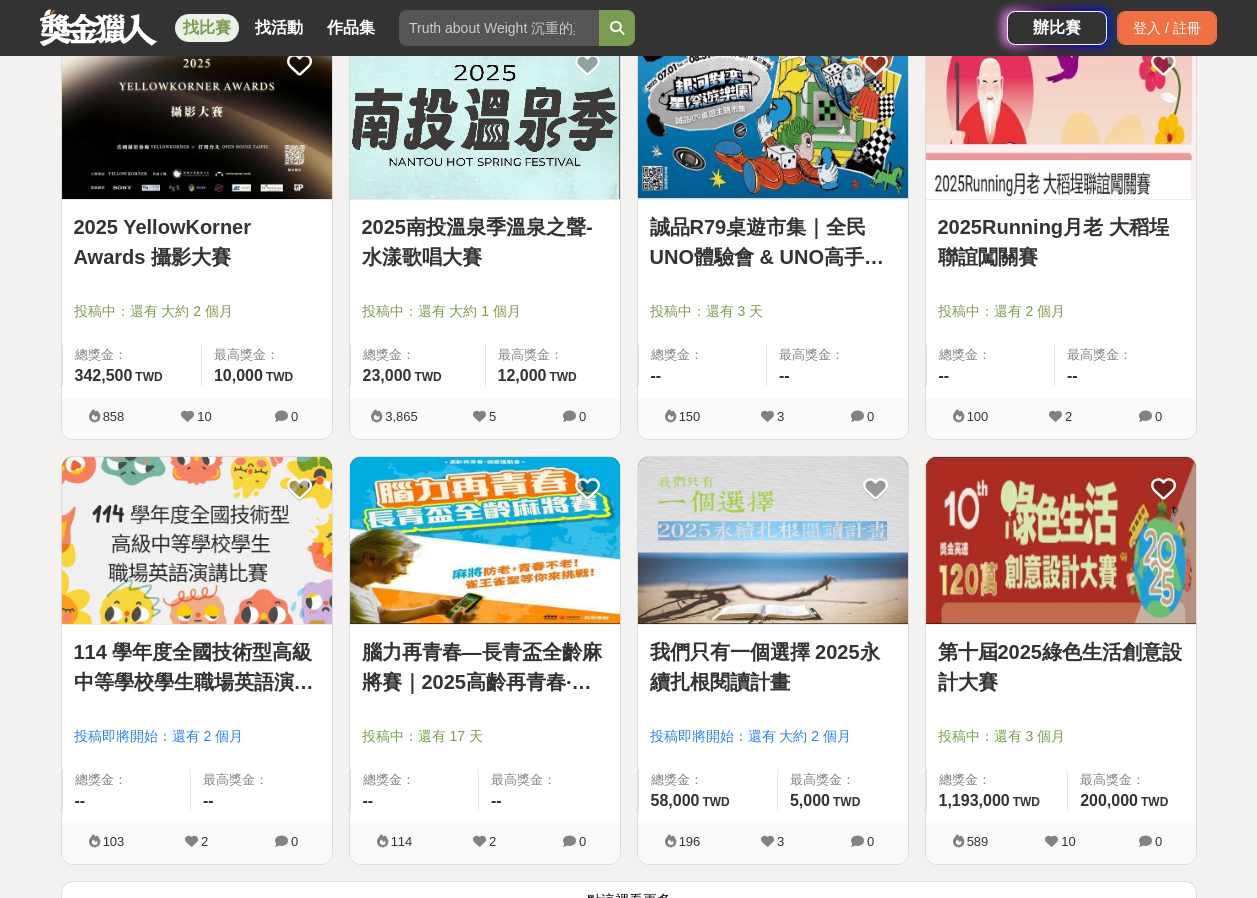 scroll, scrollTop: 7500, scrollLeft: 0, axis: vertical 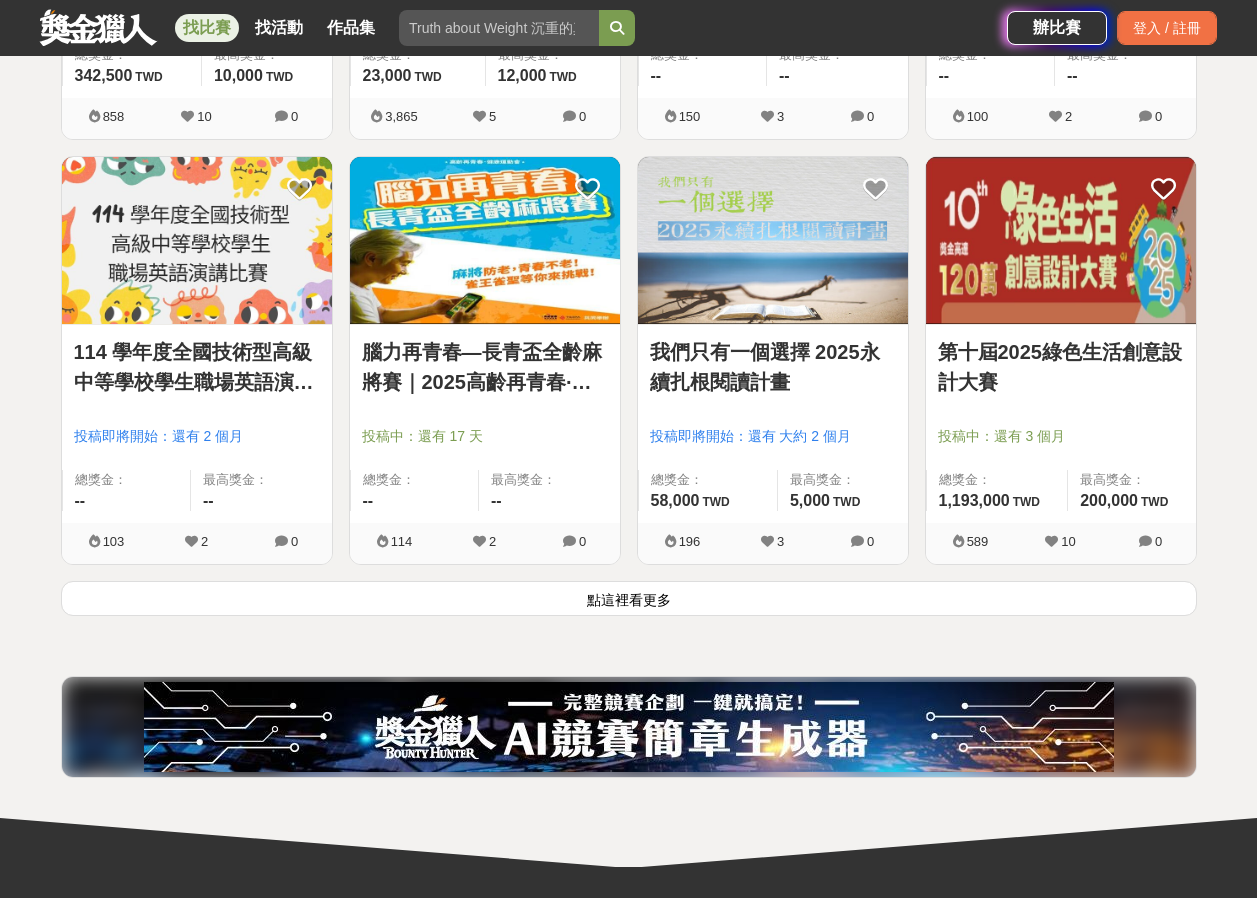 click on "點這裡看更多" at bounding box center [629, 598] 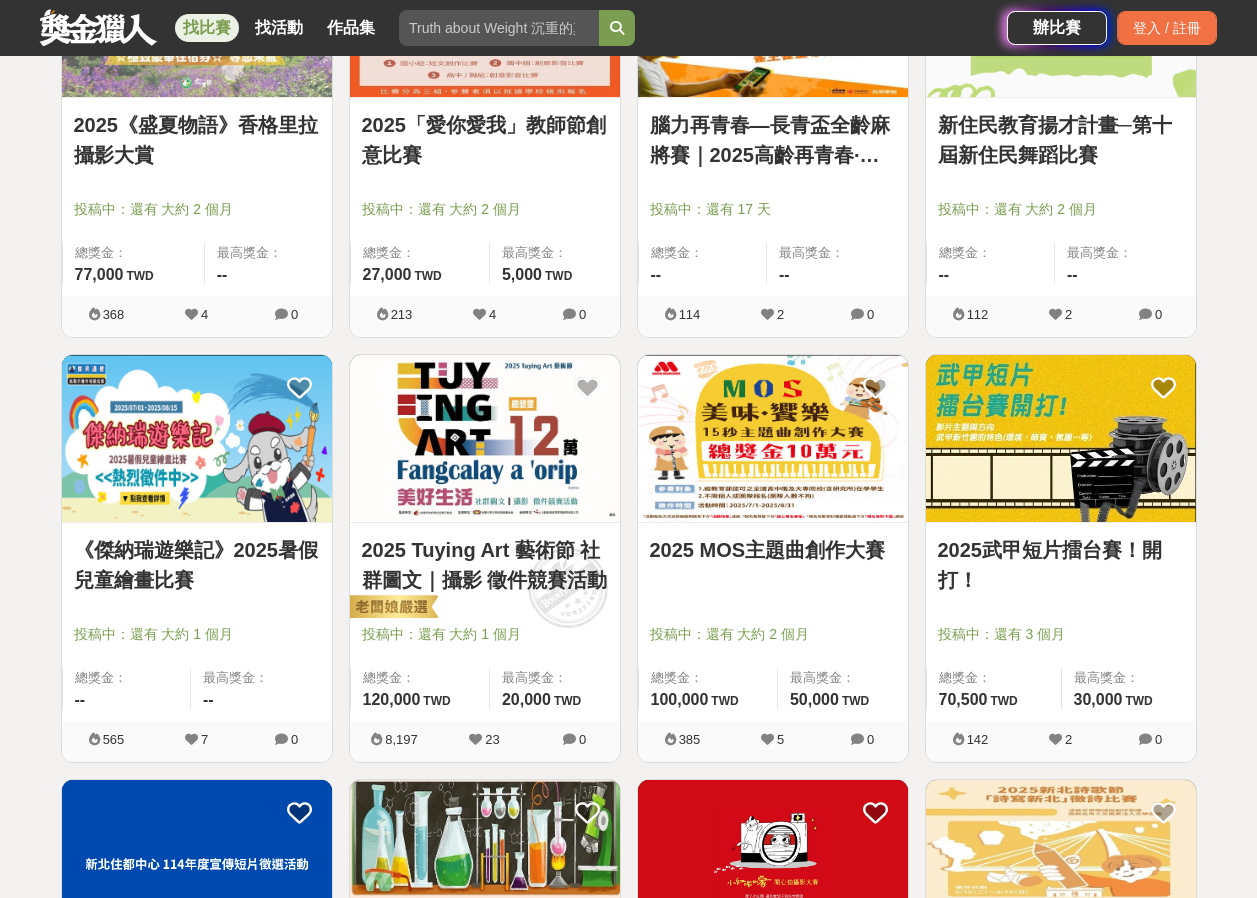 scroll, scrollTop: 9300, scrollLeft: 0, axis: vertical 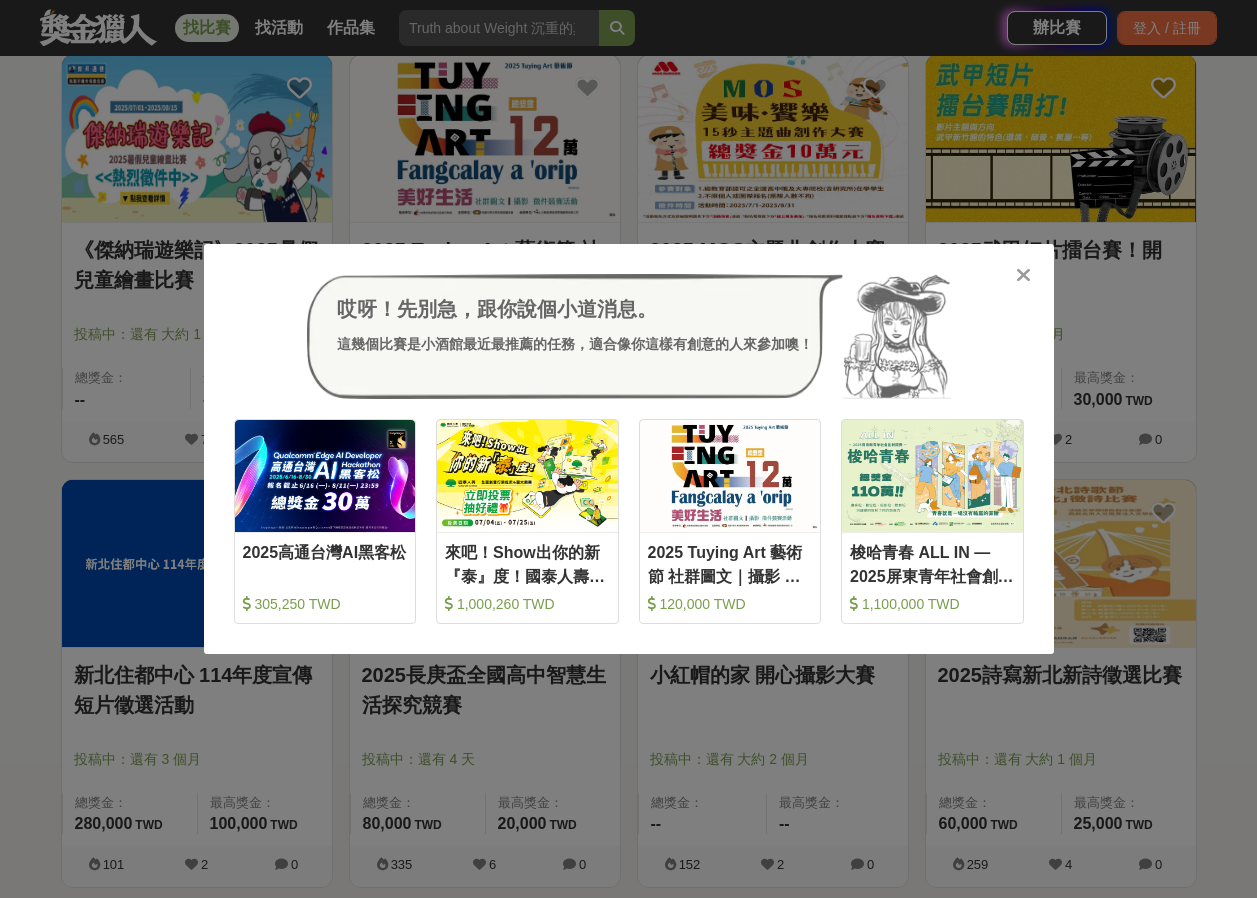 click on "哎呀！先別急，跟你說個小道消息。 這幾個比賽是小酒館最近最推薦的任務，適合像你這樣有創意的人來參加噢！   收藏 2025高通台灣AI黑客松   305,250 TWD   收藏 來吧！Show出你的新『泰』度！國泰人壽全國創意行銷提案&圖文競賽   1,000,260 TWD   收藏 2025 Tuying Art 藝術節 社群圖文｜攝影 徵件競賽活動   120,000 TWD   收藏 梭哈青春 ALL IN —2025屏東青年社會創新競賽   1,100,000 TWD" at bounding box center (629, 449) 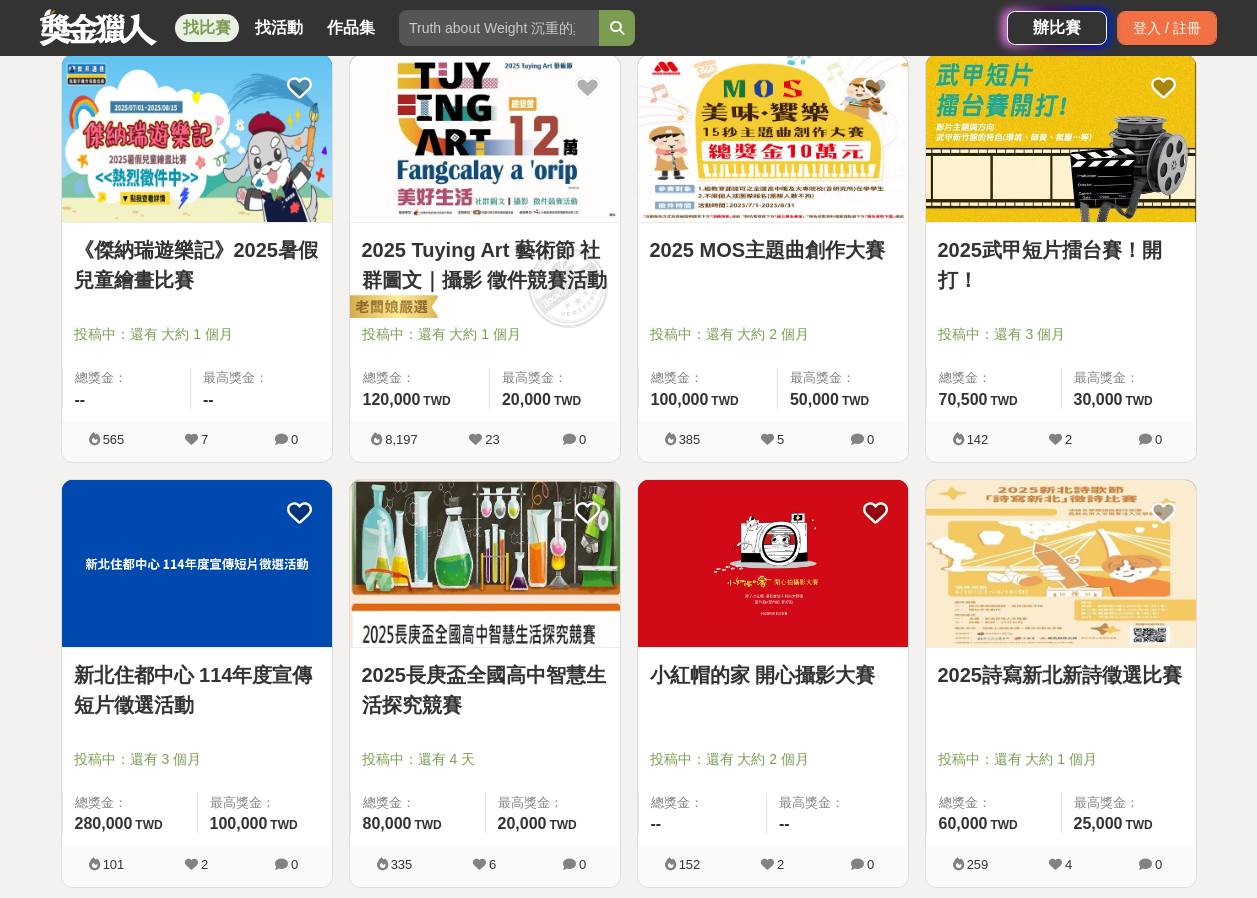 scroll, scrollTop: 9900, scrollLeft: 0, axis: vertical 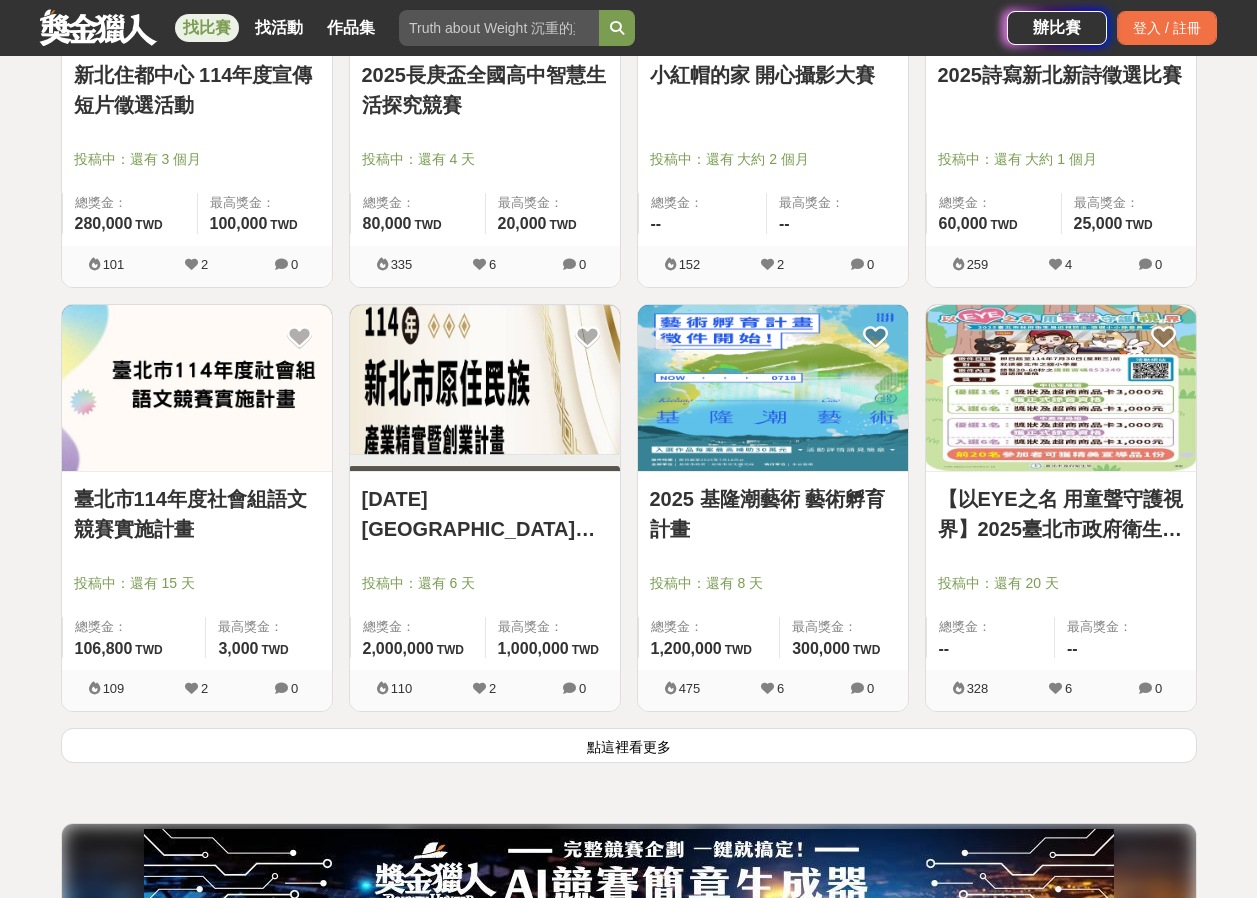 click on "點這裡看更多" at bounding box center (629, 745) 